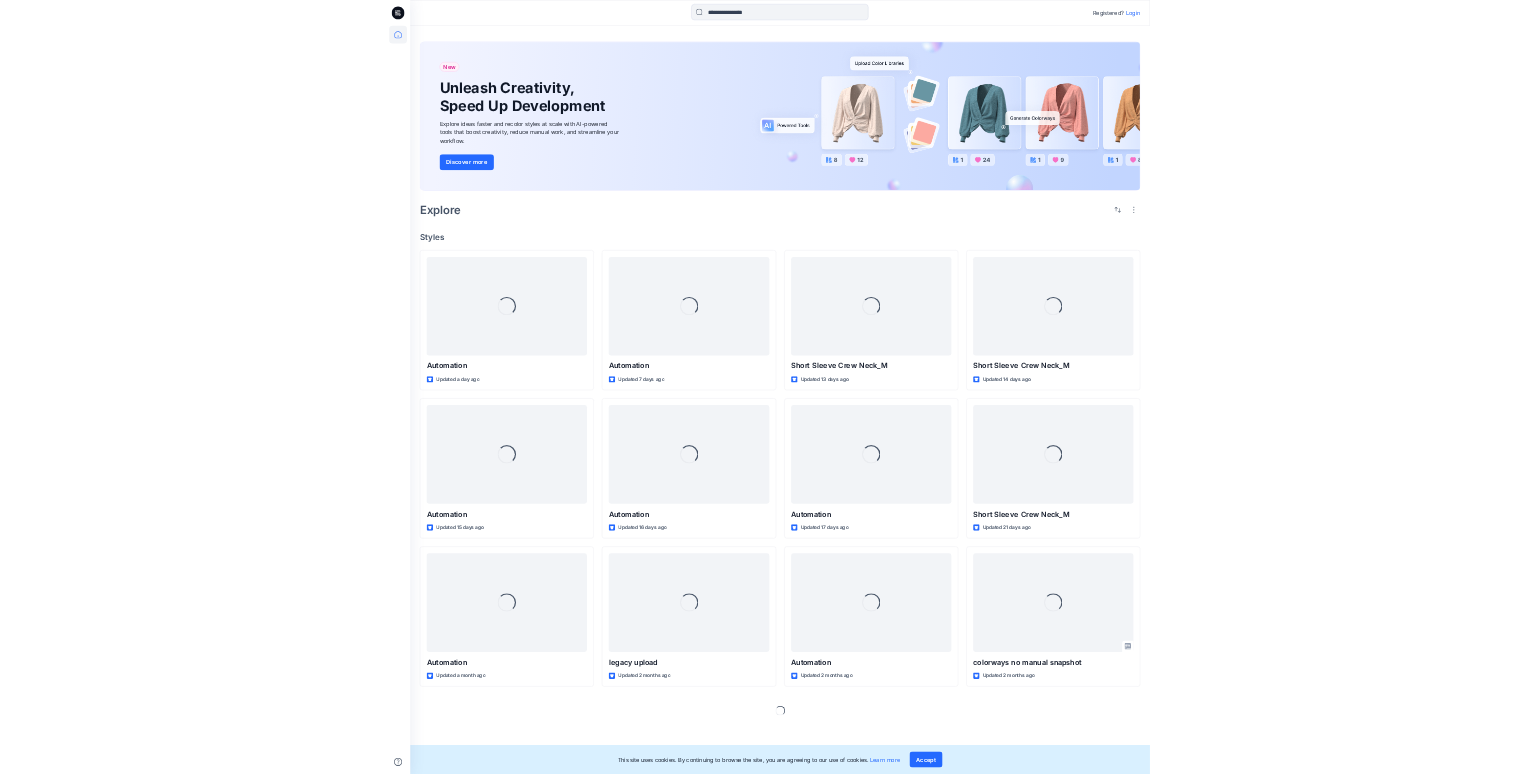 scroll, scrollTop: 0, scrollLeft: 0, axis: both 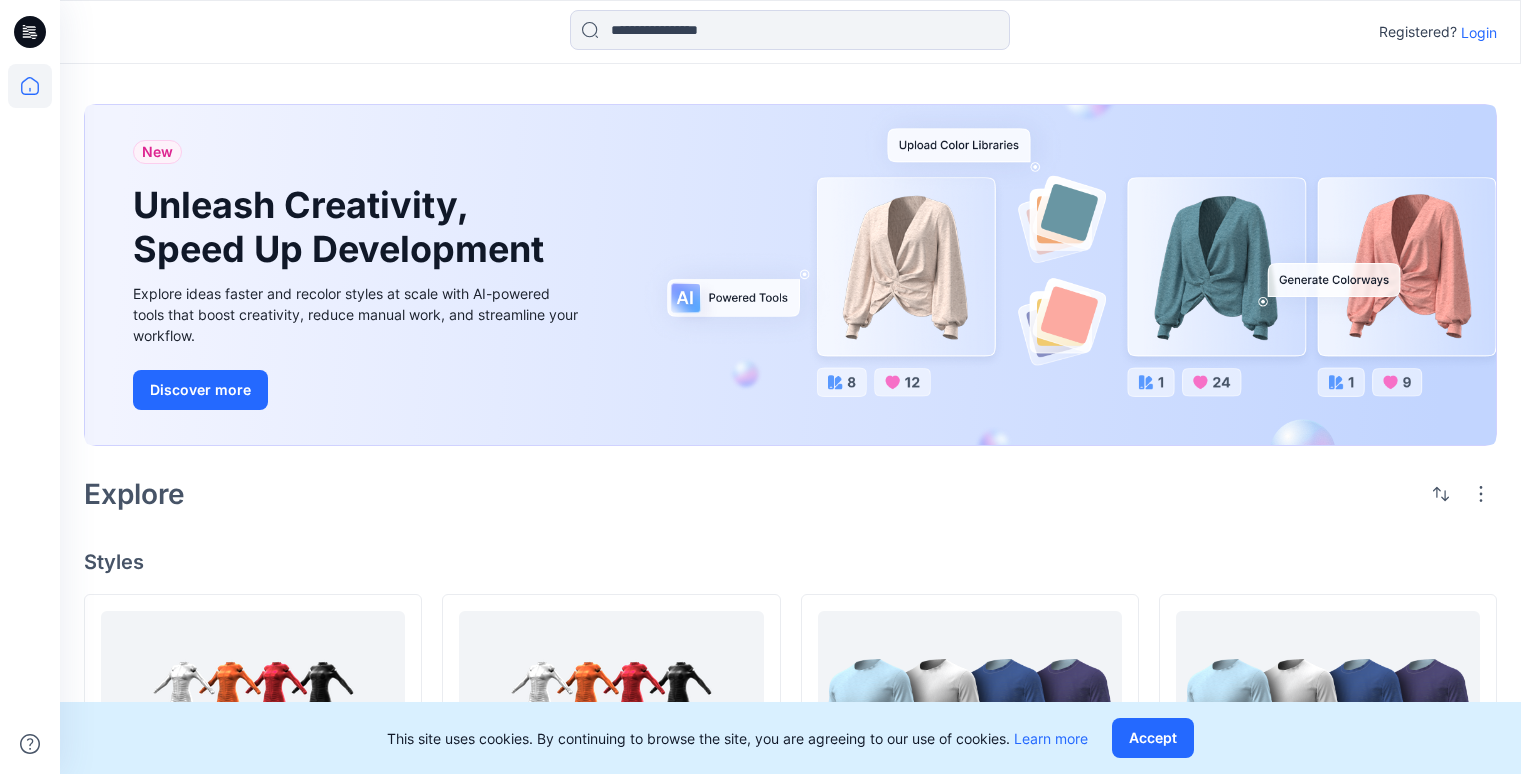 click on "Login" at bounding box center [1479, 32] 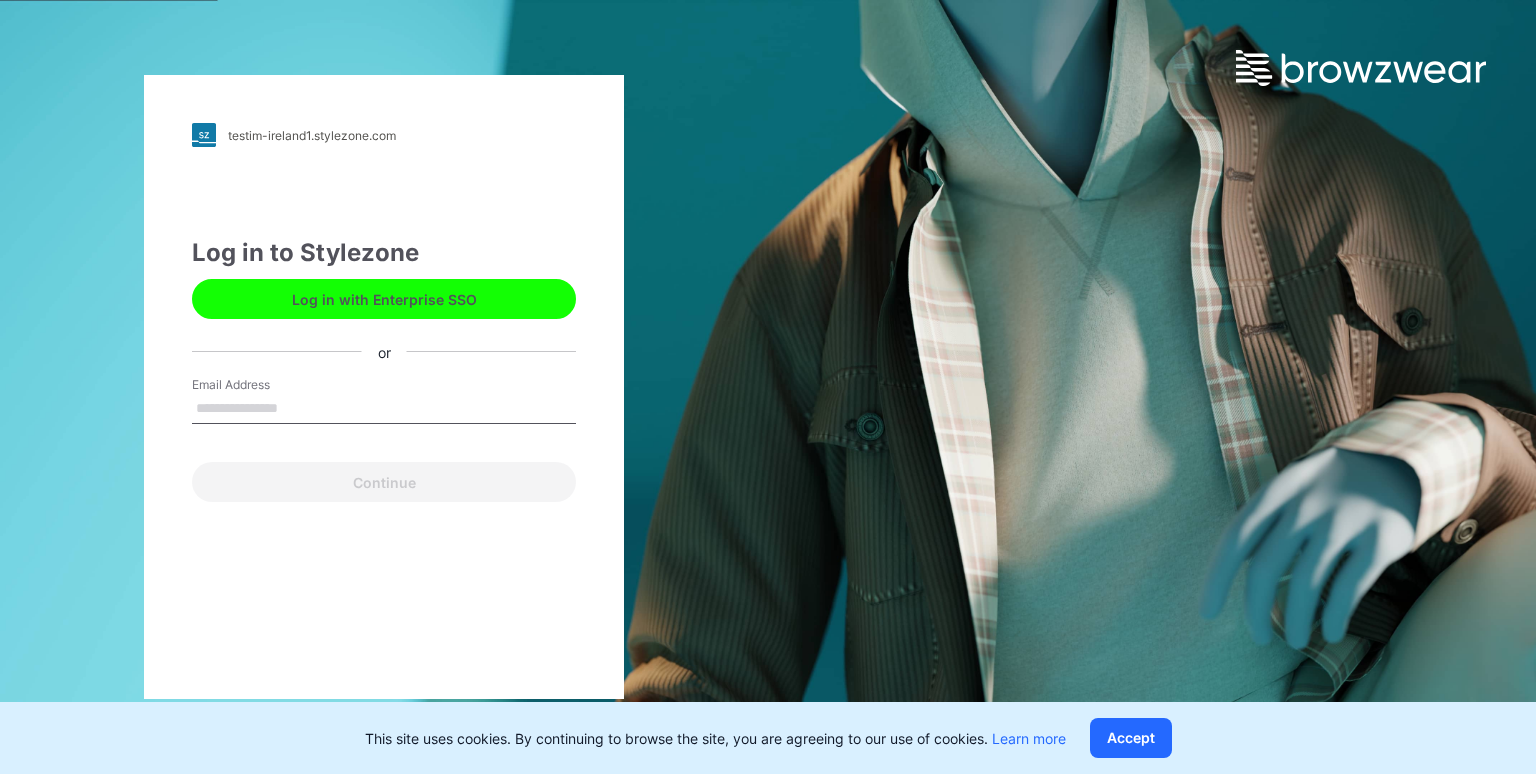 click on "Email Address" at bounding box center [384, 409] 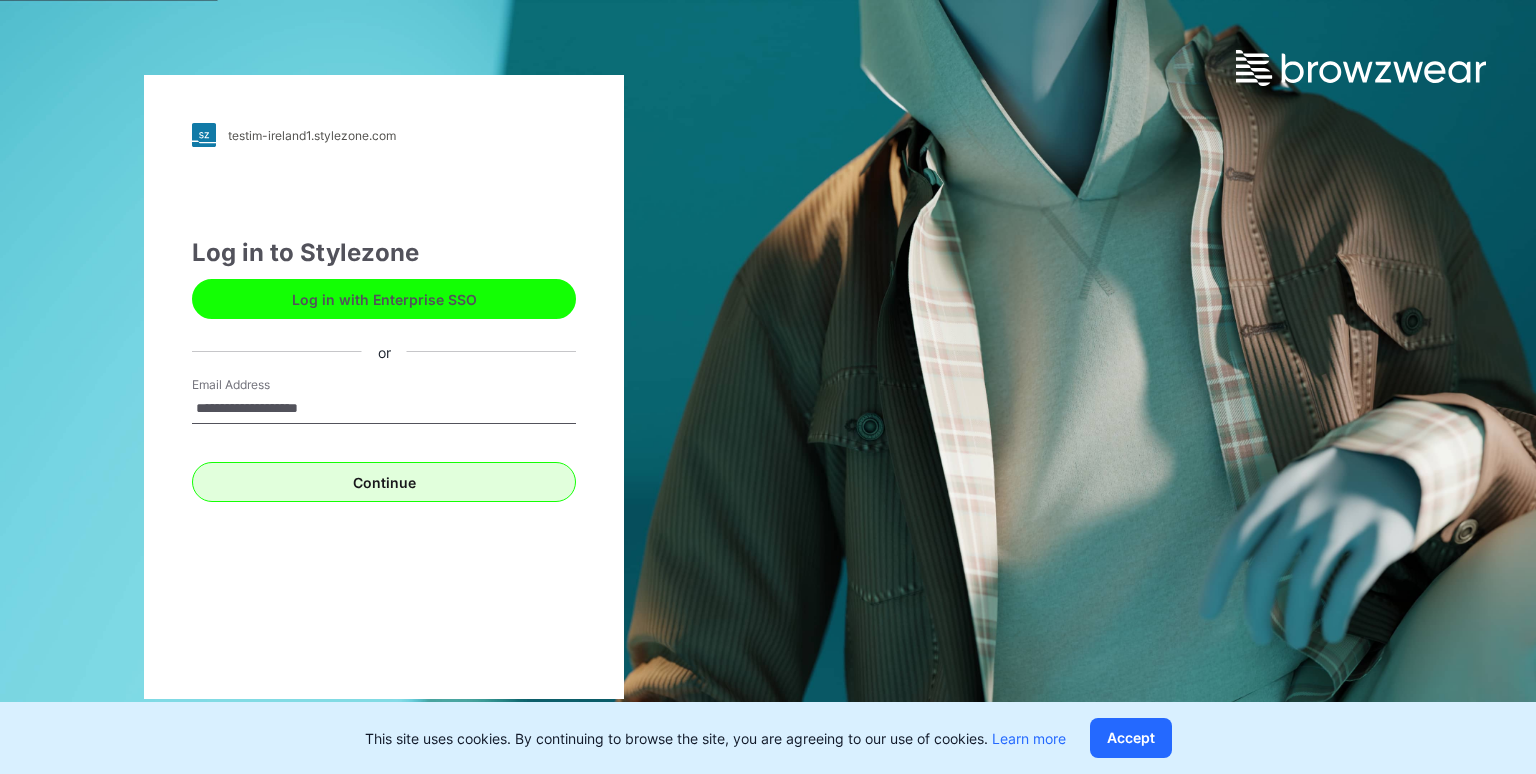 type on "**********" 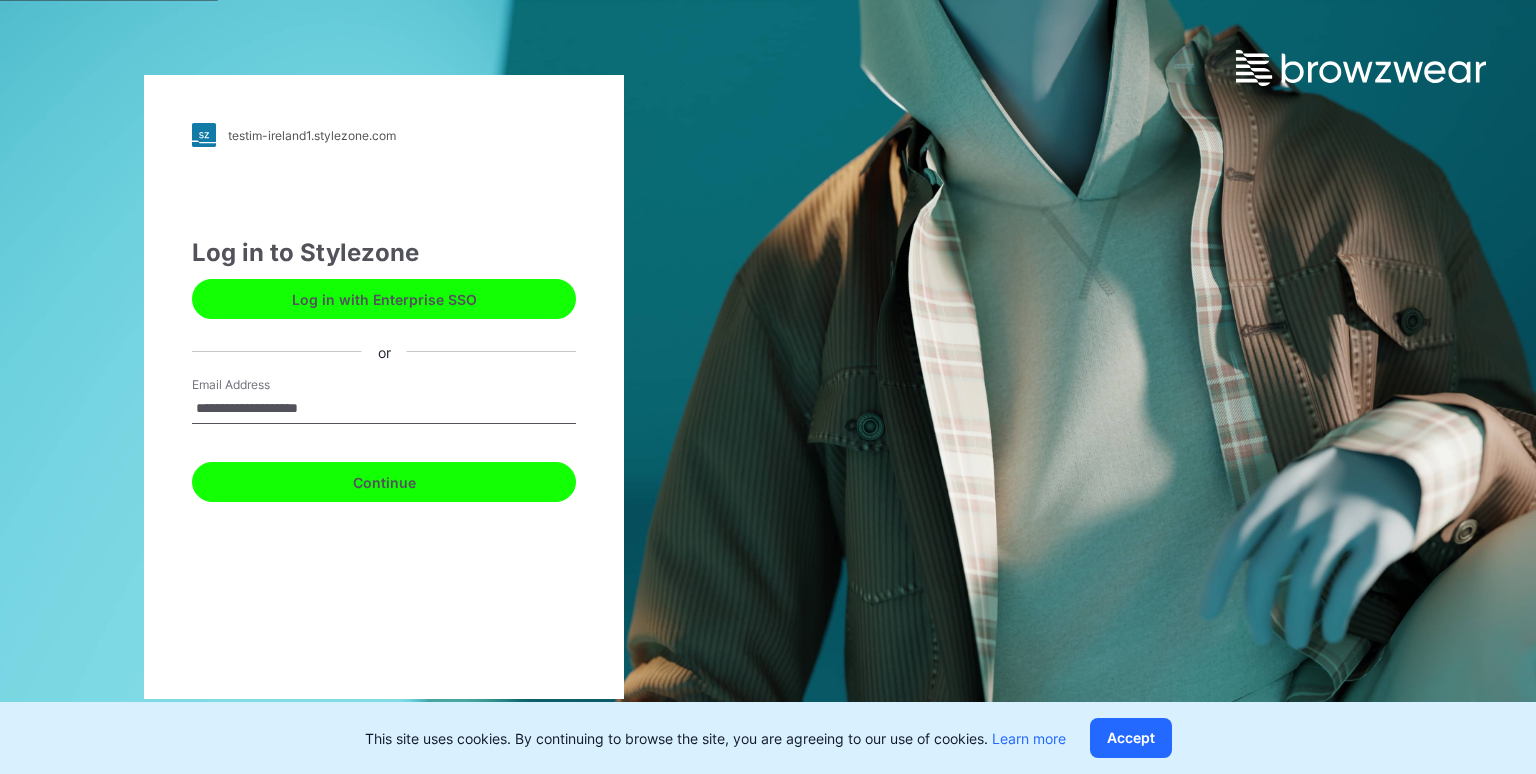 click on "Continue" at bounding box center (384, 482) 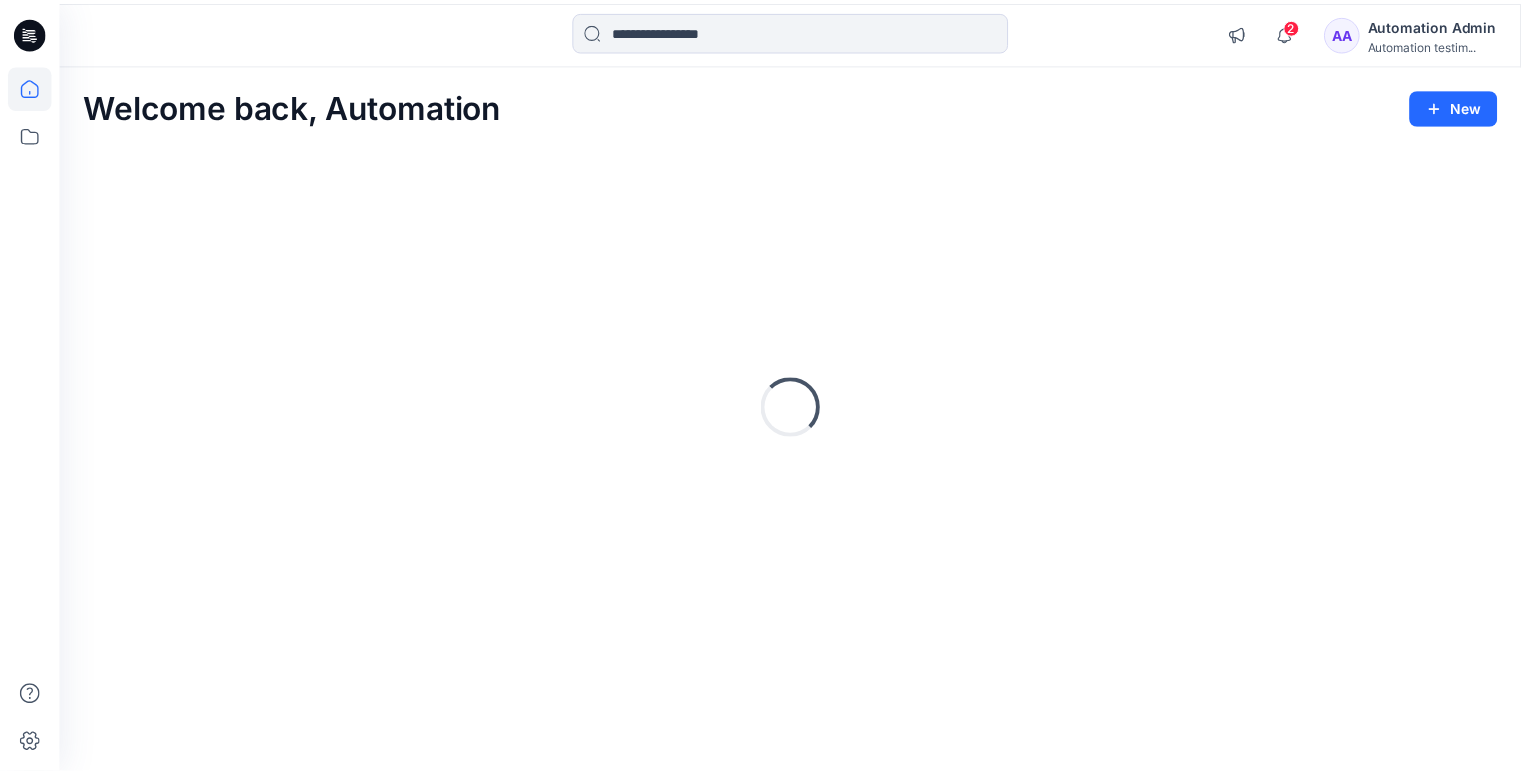 scroll, scrollTop: 0, scrollLeft: 0, axis: both 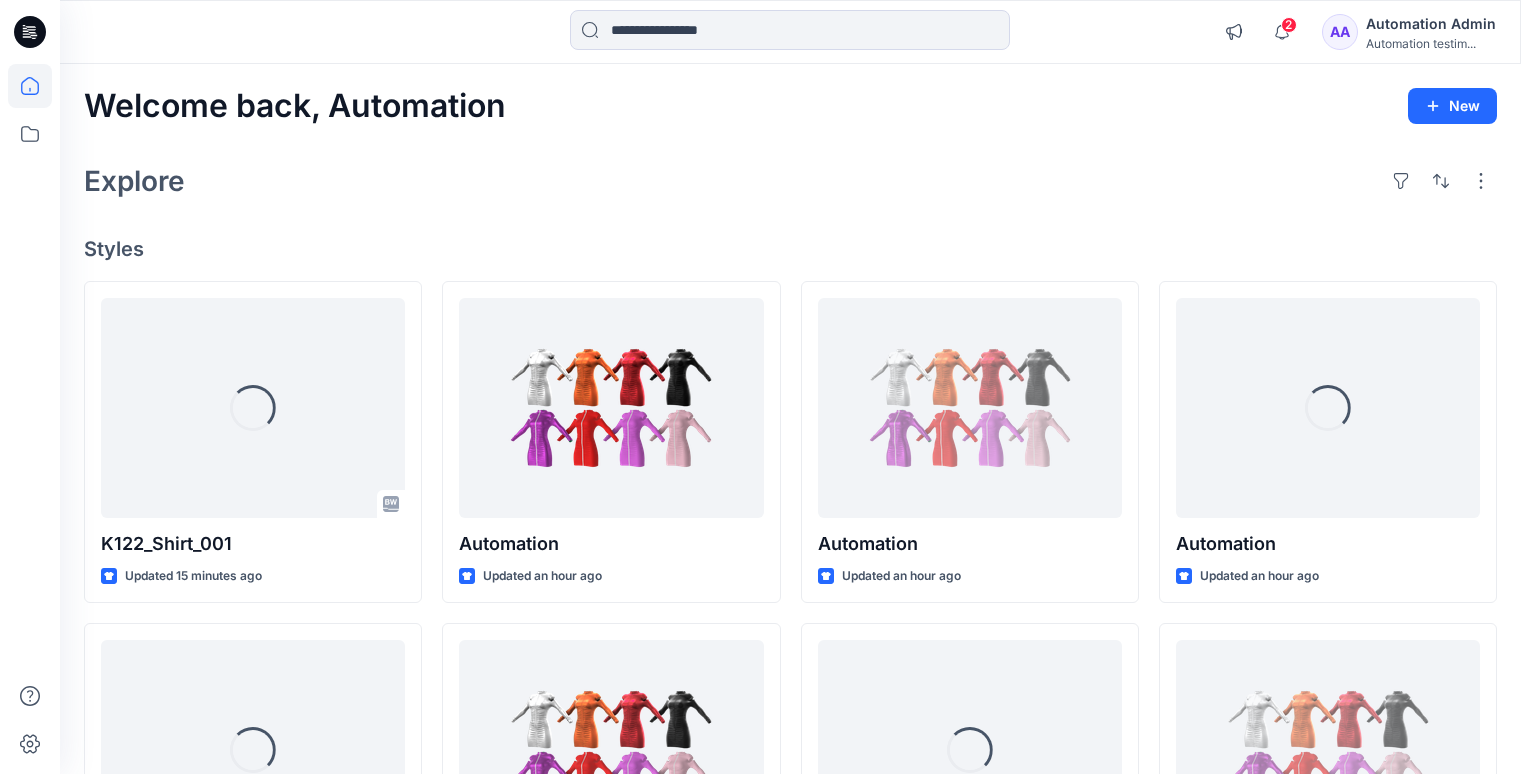 click 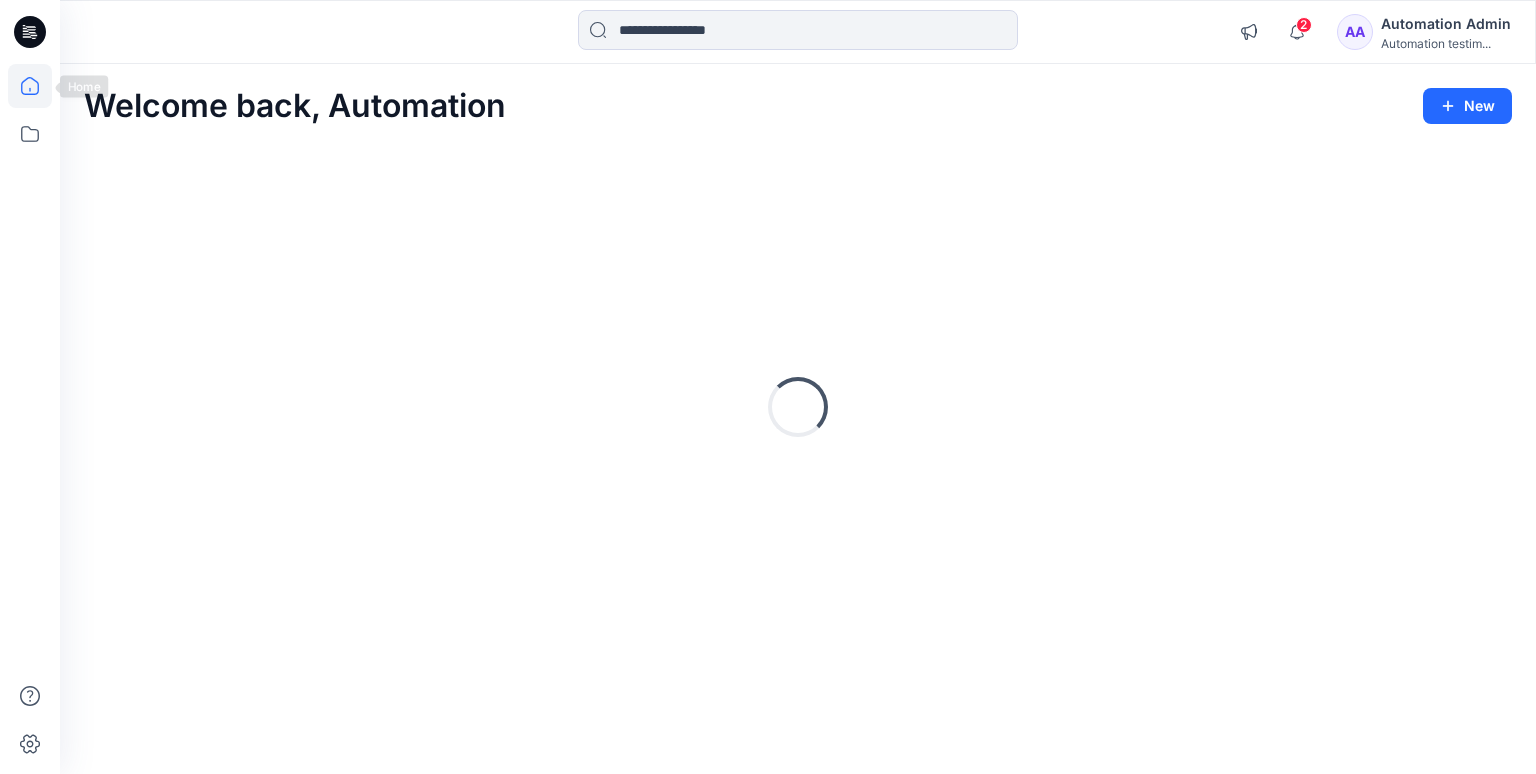scroll, scrollTop: 0, scrollLeft: 0, axis: both 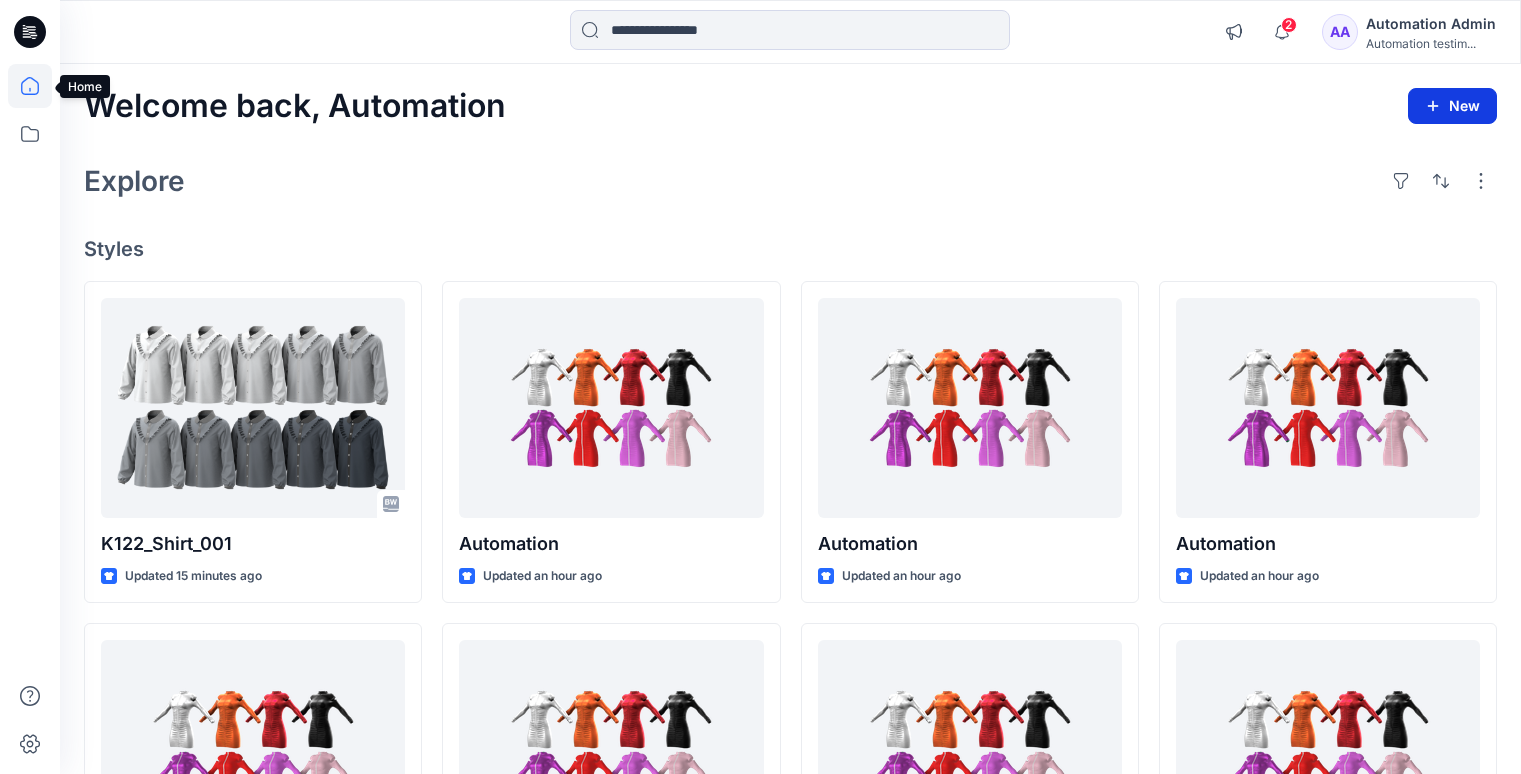 click on "New" at bounding box center [1452, 106] 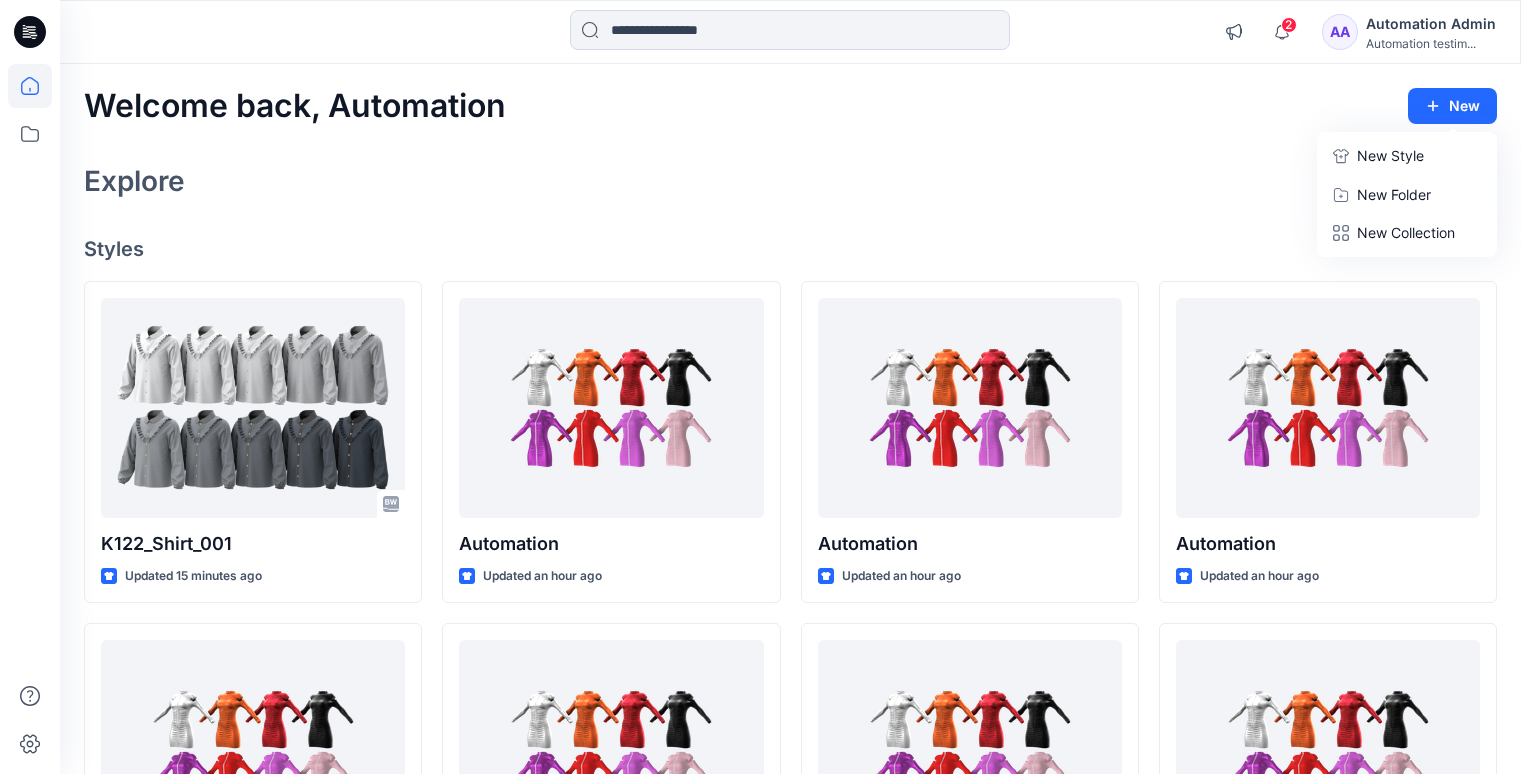 click on "New Style" at bounding box center (1390, 156) 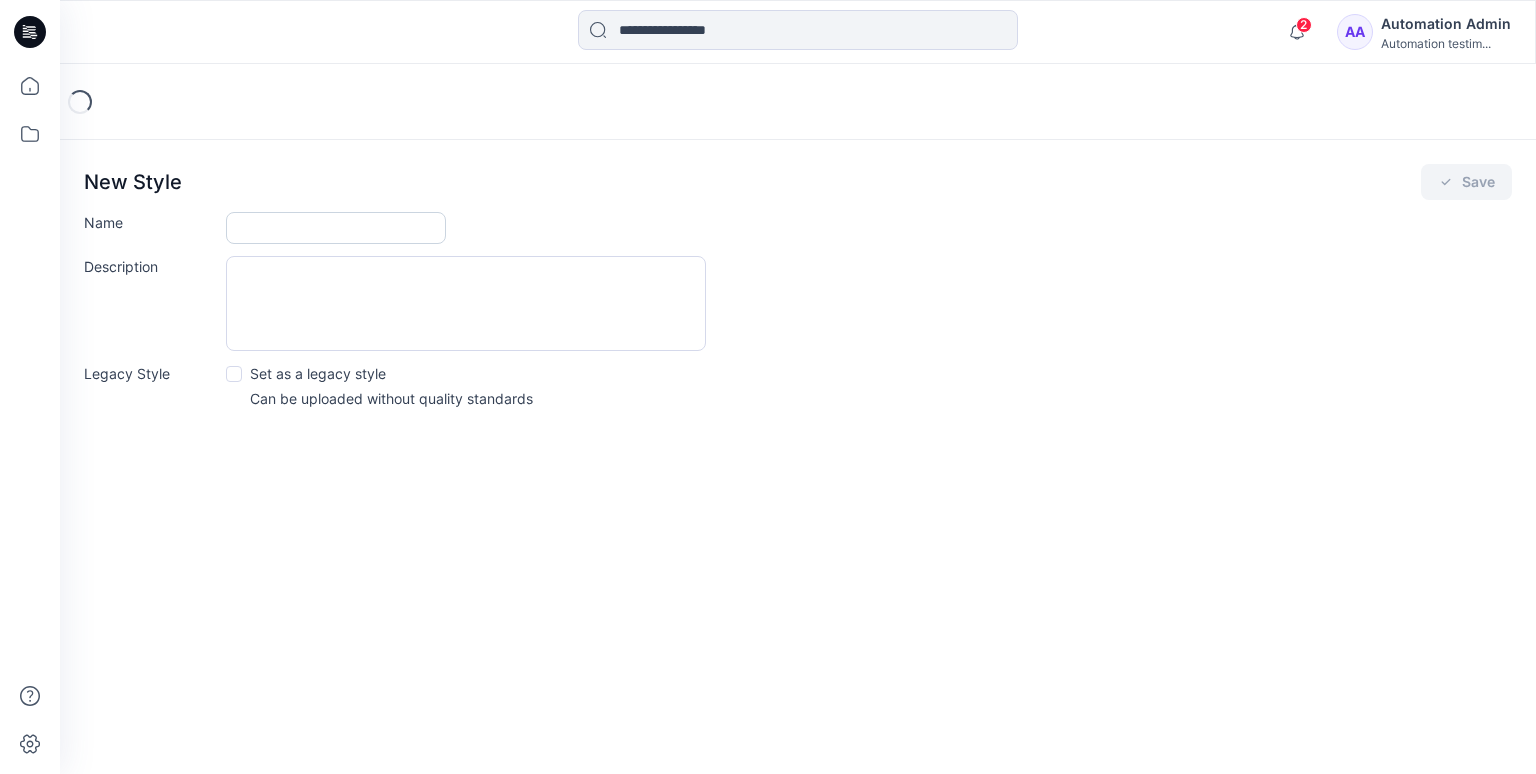click on "Name" at bounding box center (336, 228) 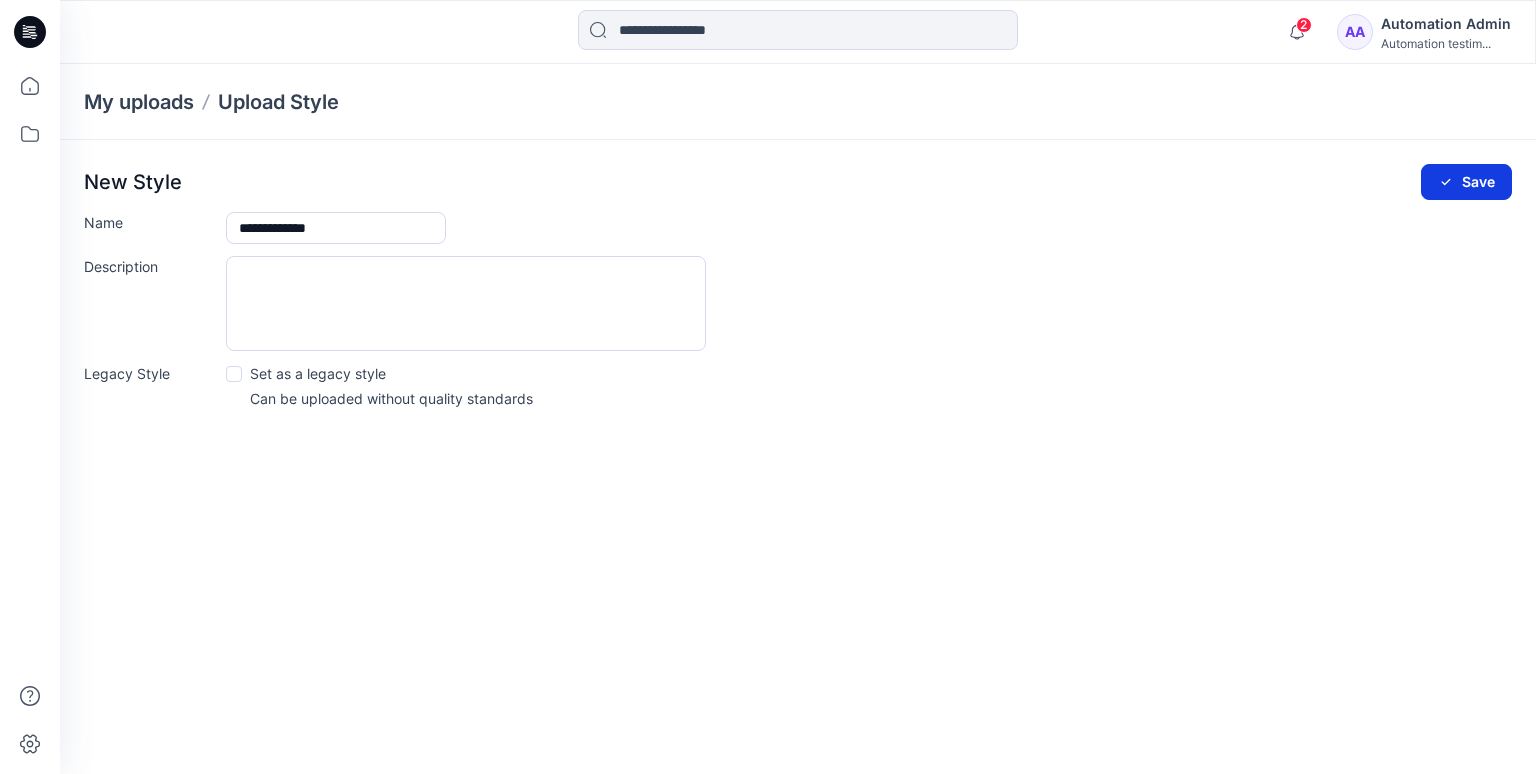type on "**********" 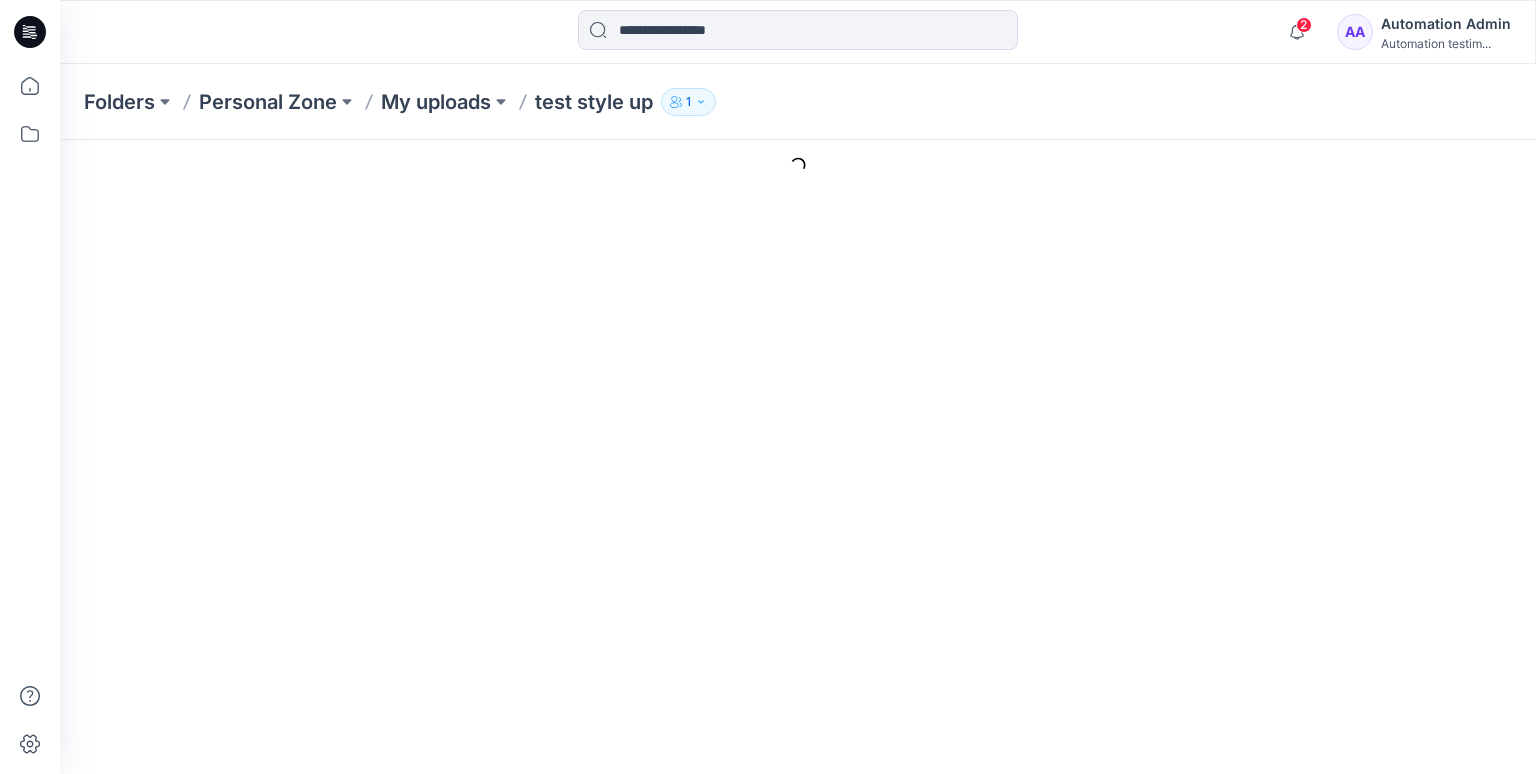 scroll, scrollTop: 0, scrollLeft: 0, axis: both 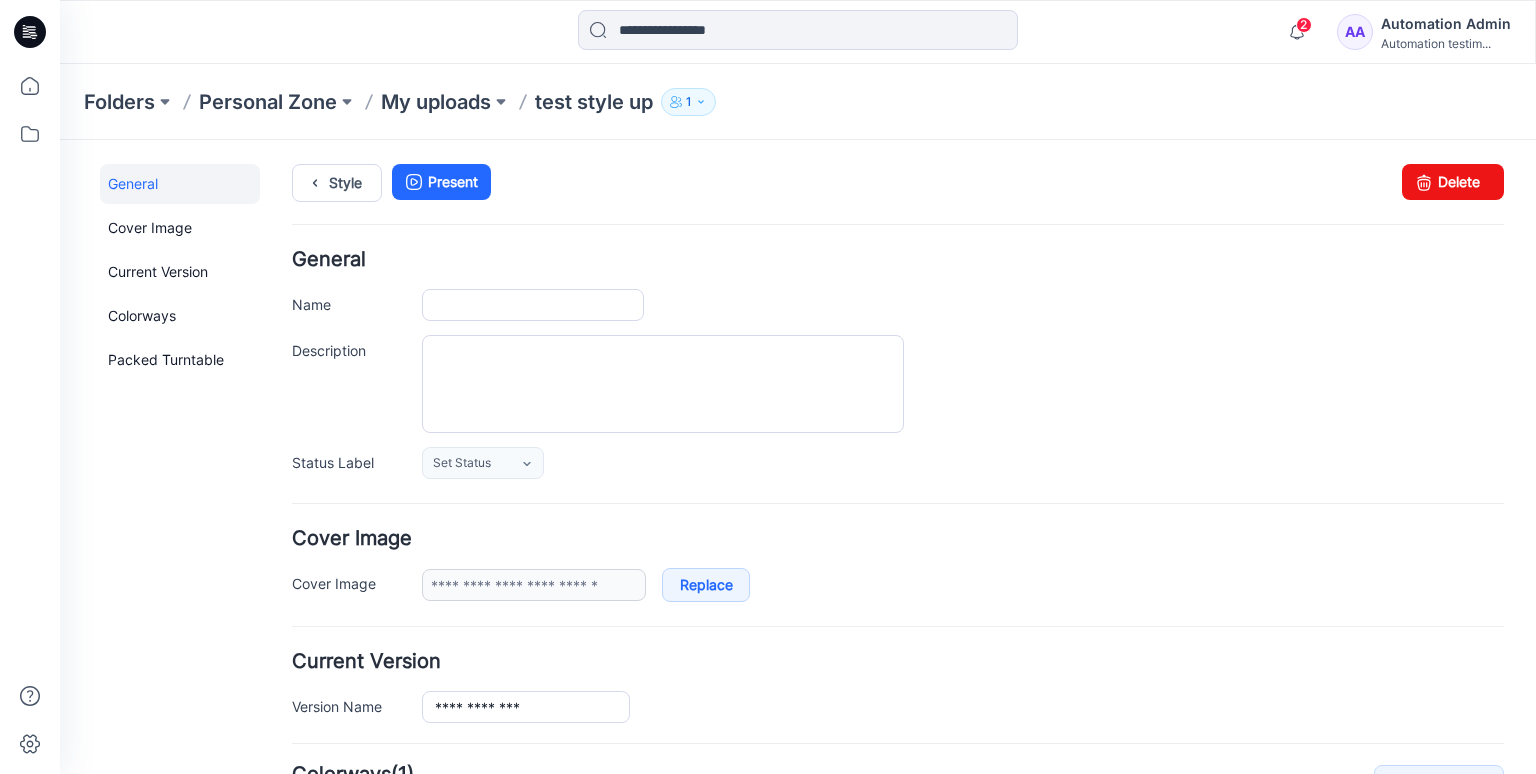 type on "**********" 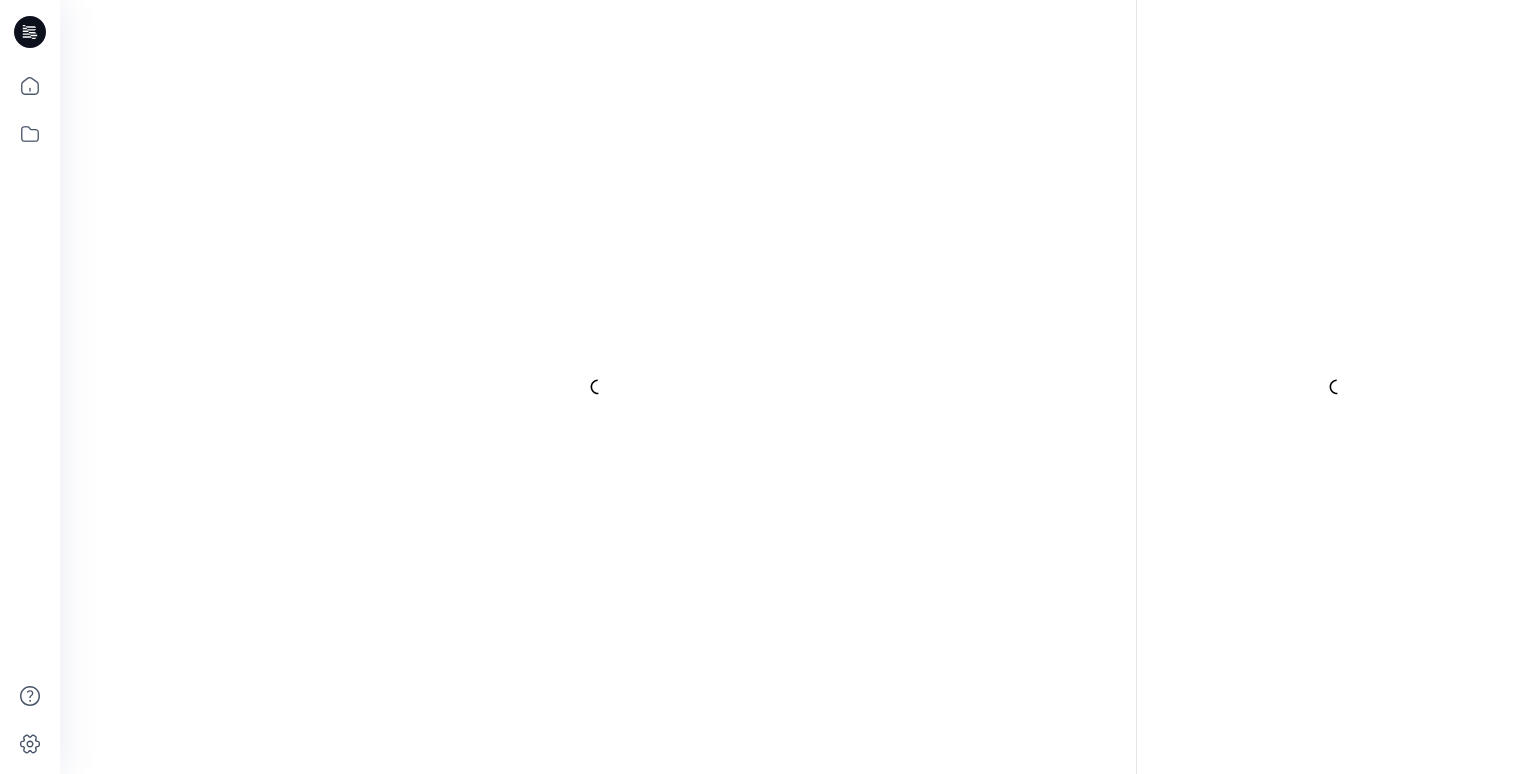 scroll, scrollTop: 0, scrollLeft: 0, axis: both 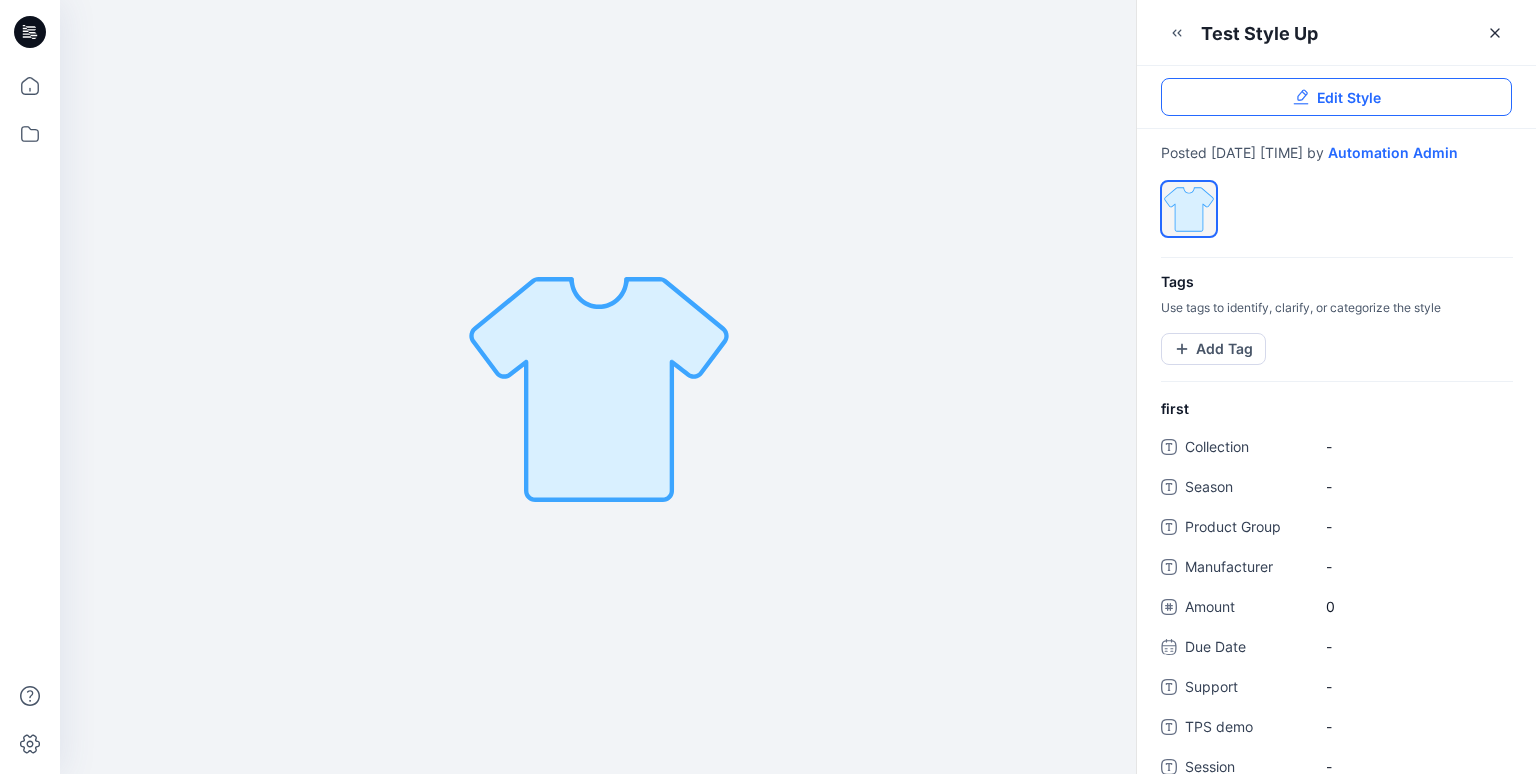 click on "Edit Style" at bounding box center [1349, 97] 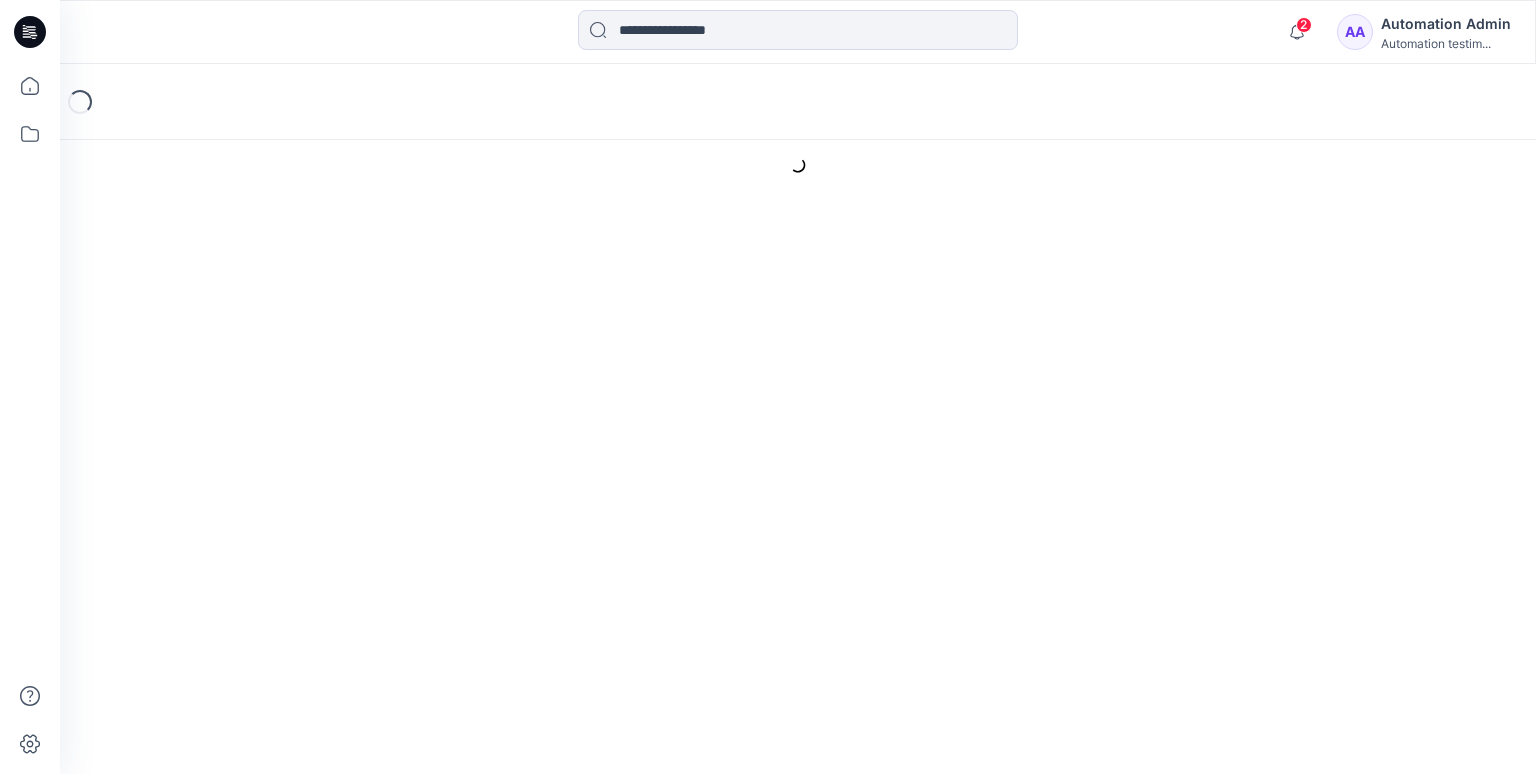scroll, scrollTop: 0, scrollLeft: 0, axis: both 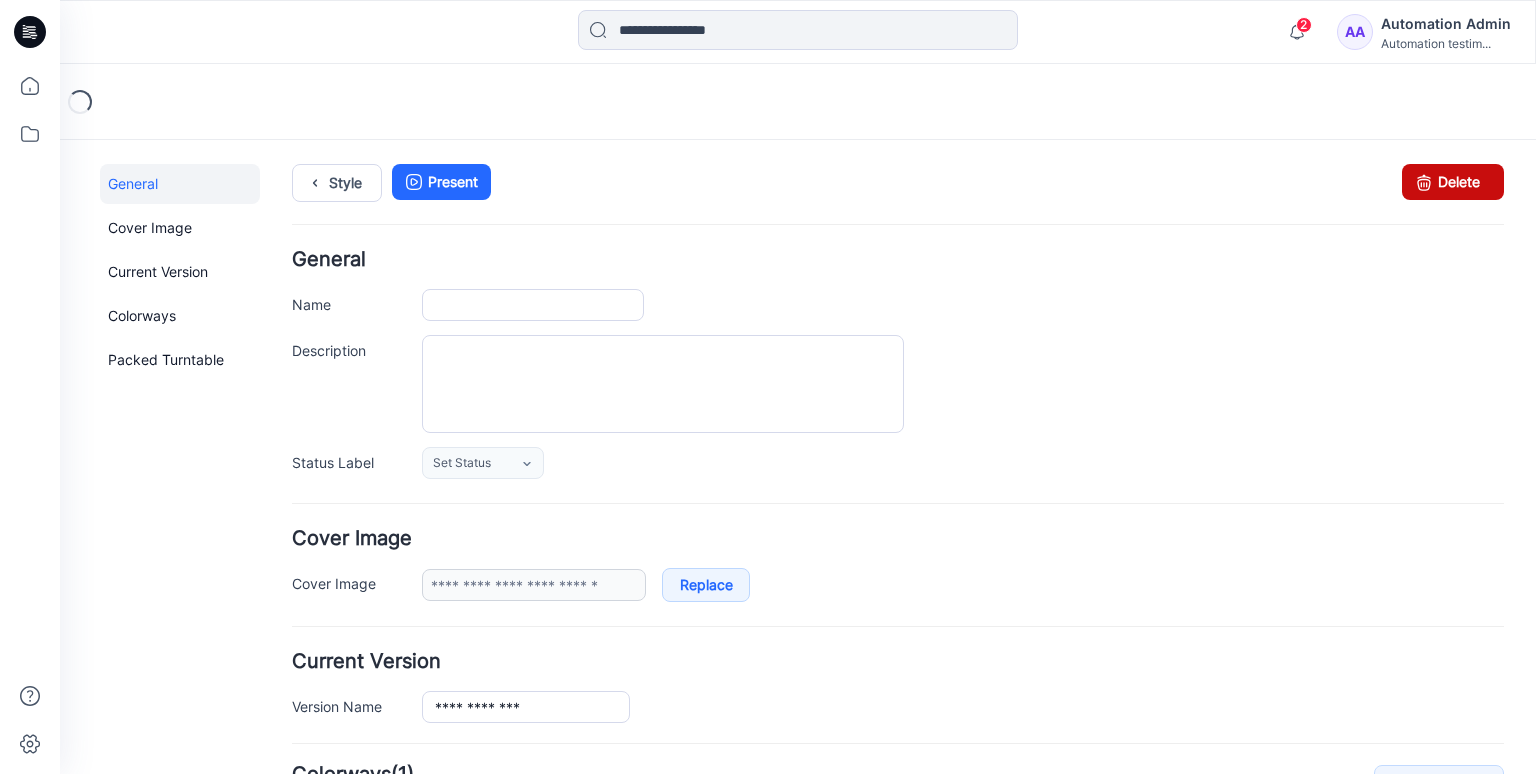 click on "Delete" at bounding box center [1453, 182] 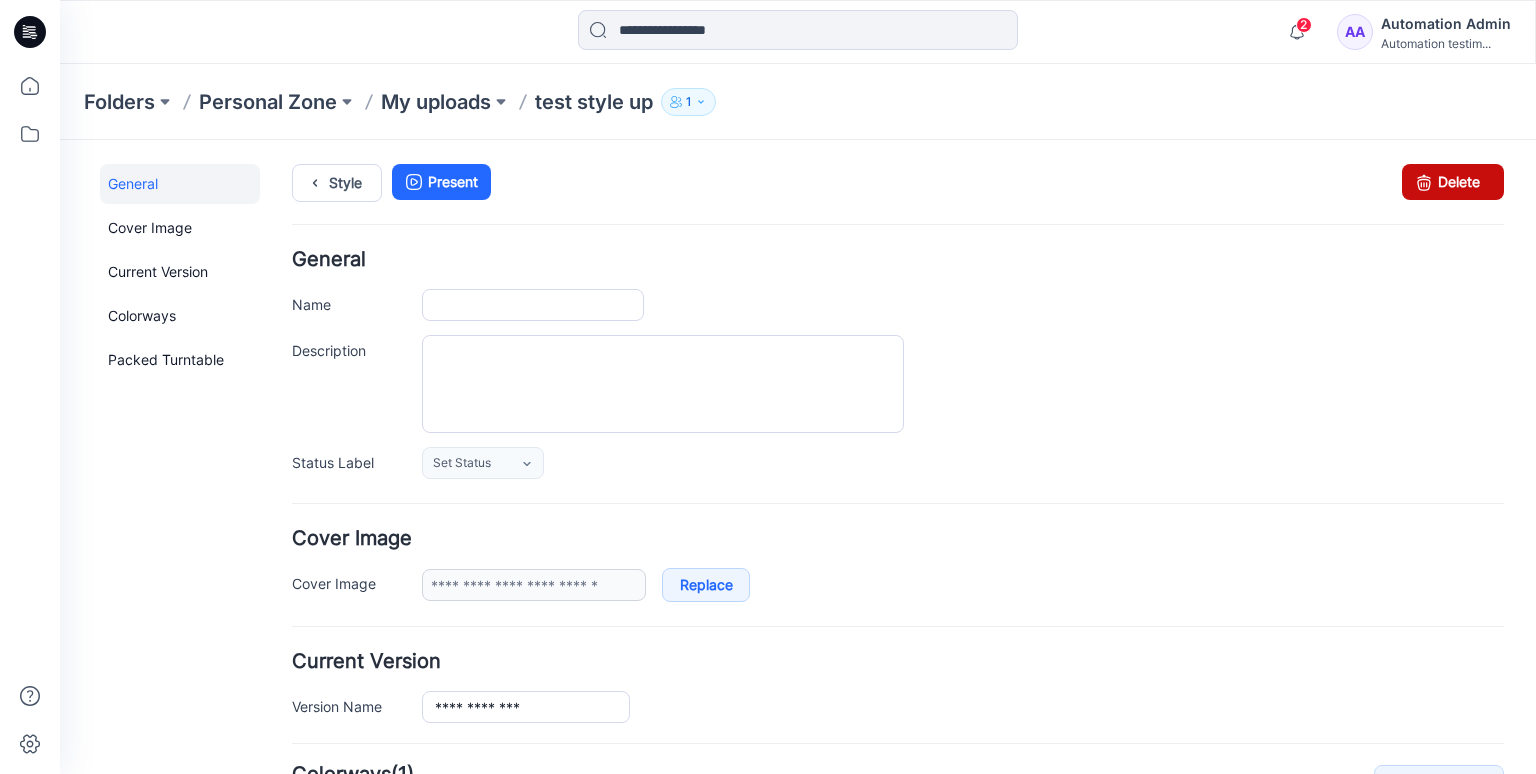 type on "**********" 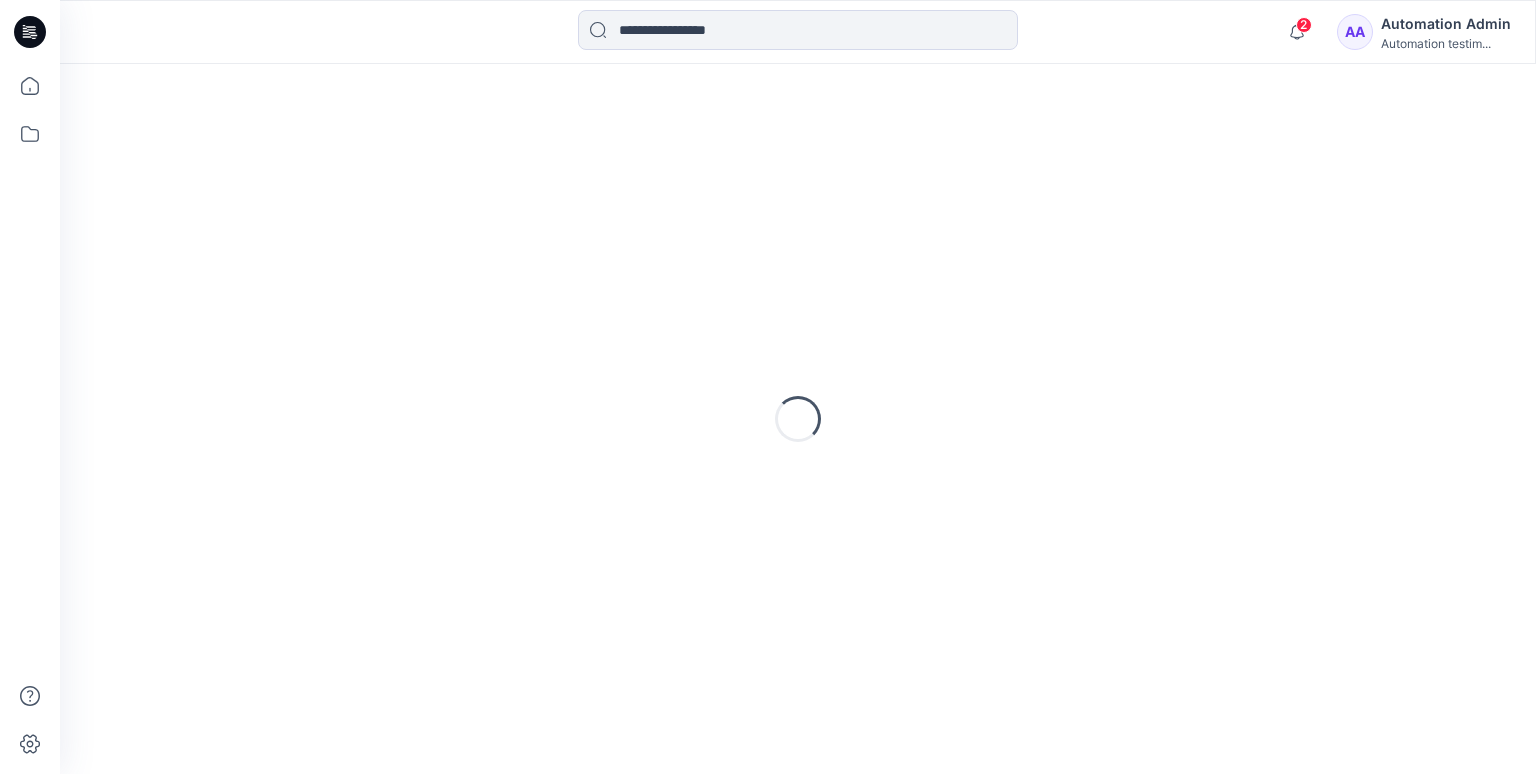 scroll, scrollTop: 0, scrollLeft: 0, axis: both 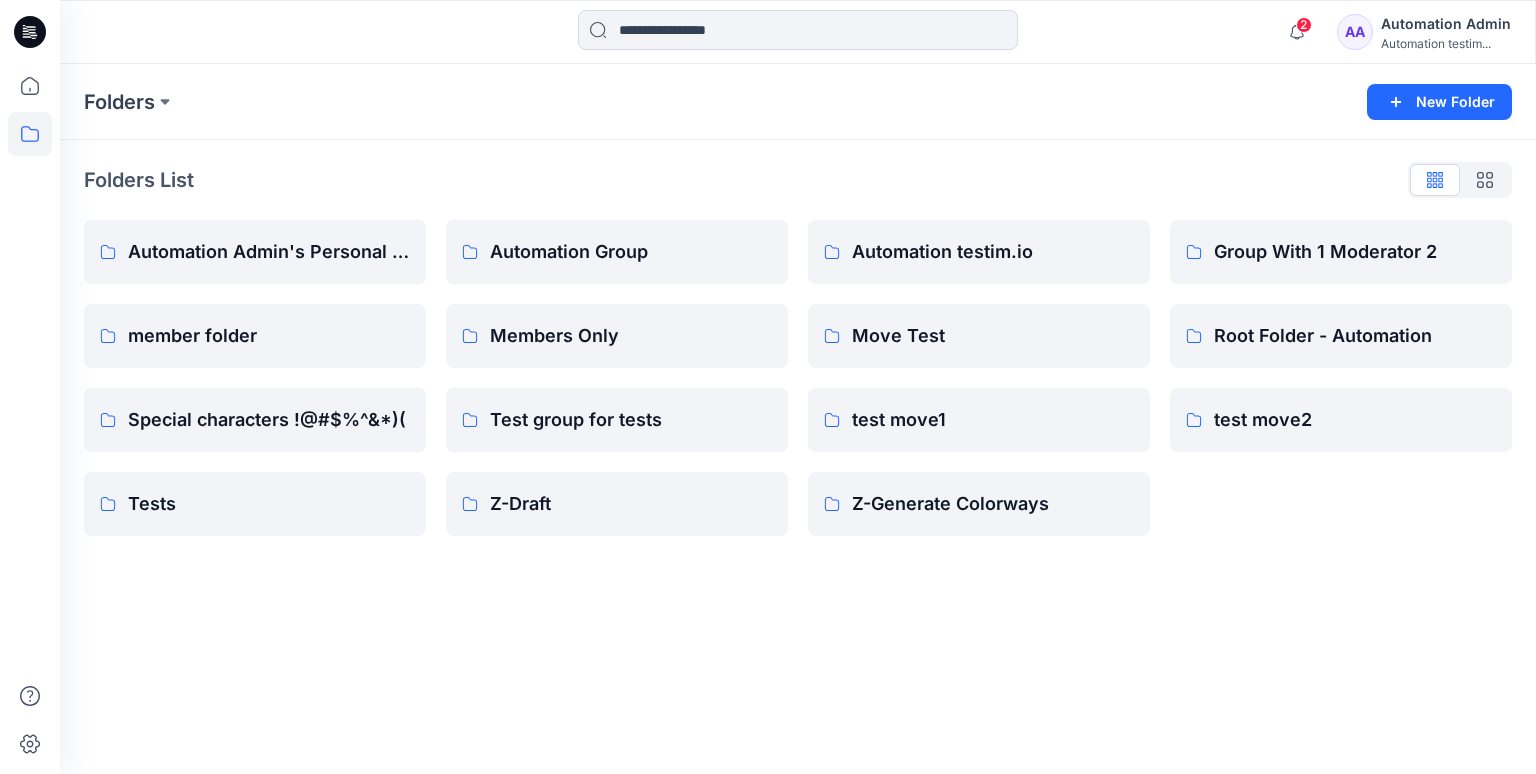 click on "Automation Admin" at bounding box center [1446, 24] 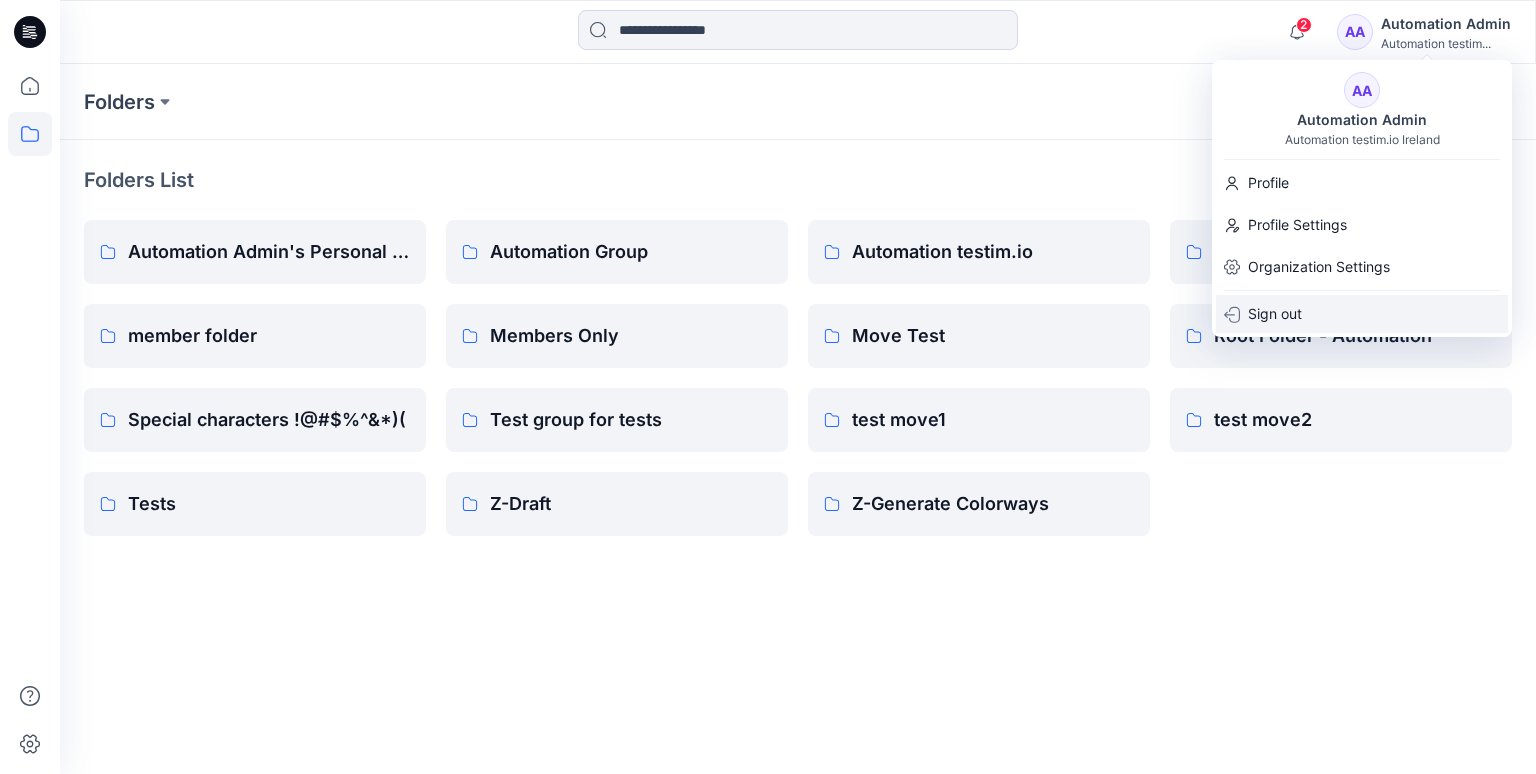 click on "Sign out" at bounding box center (1275, 314) 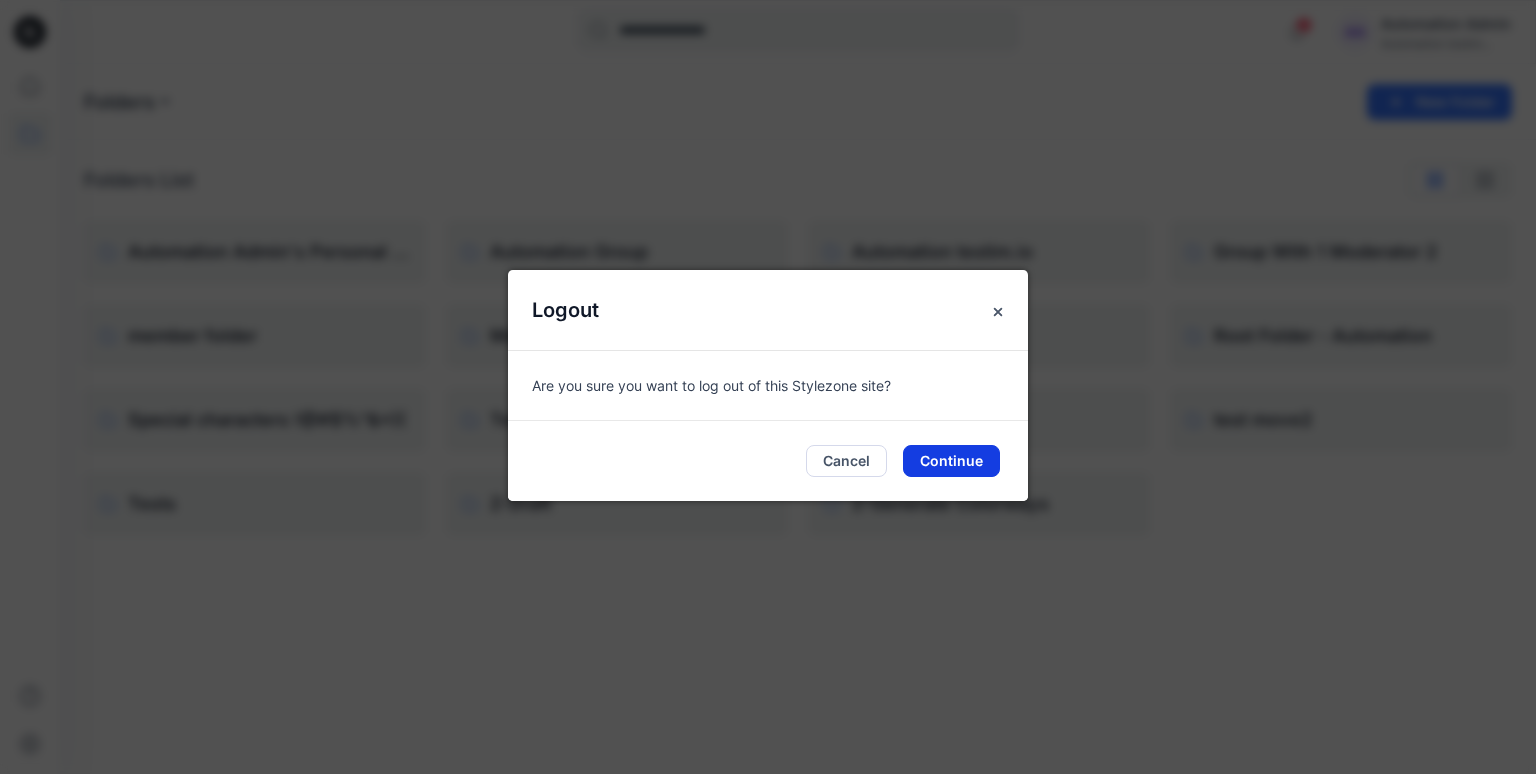 click on "Continue" at bounding box center [951, 461] 